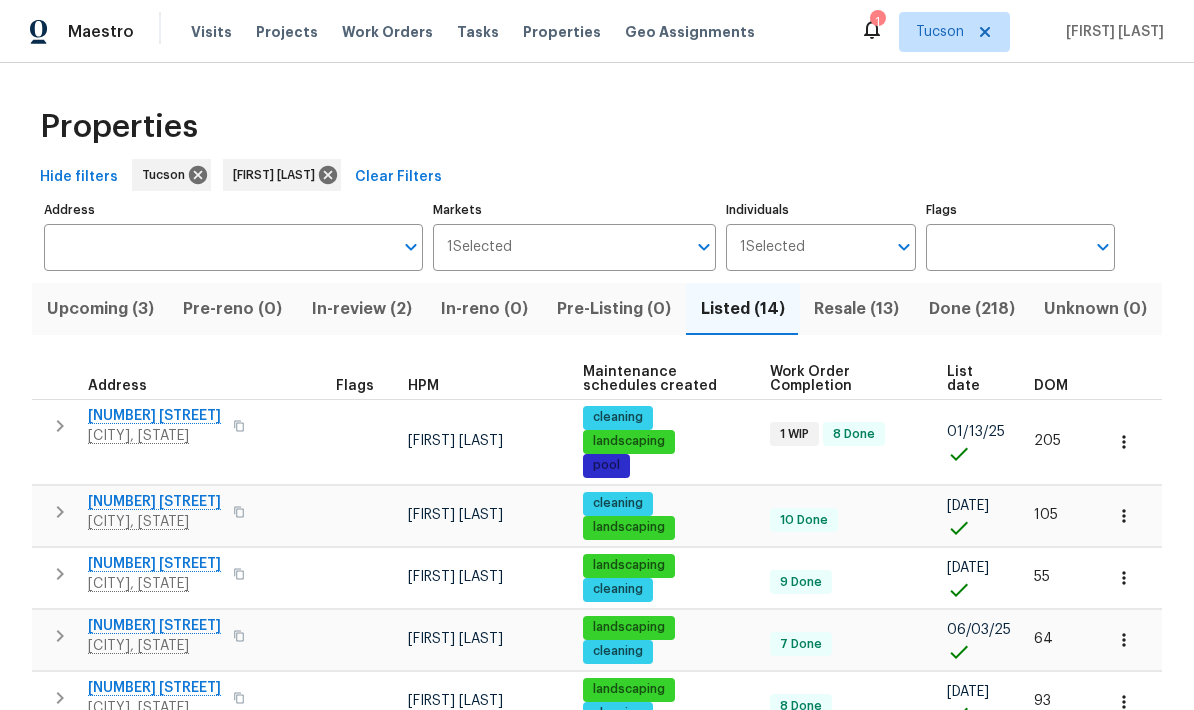 scroll, scrollTop: 0, scrollLeft: 0, axis: both 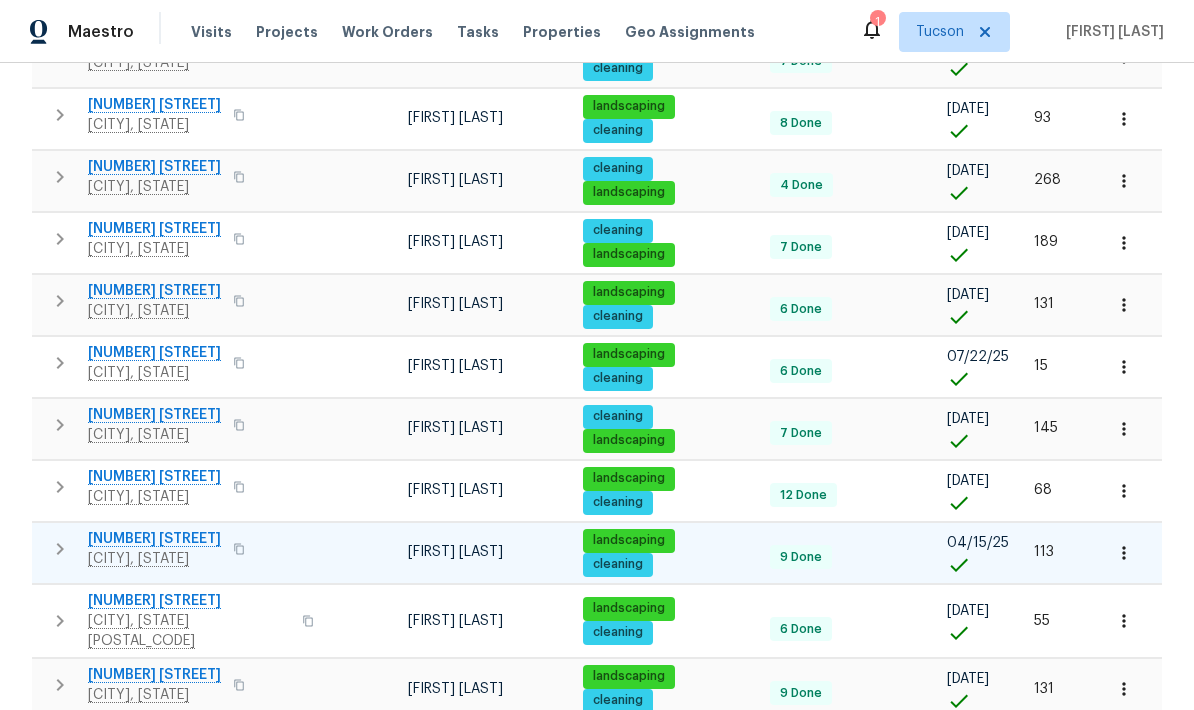 click on "2836 W Darley Woods Dr" at bounding box center (154, 539) 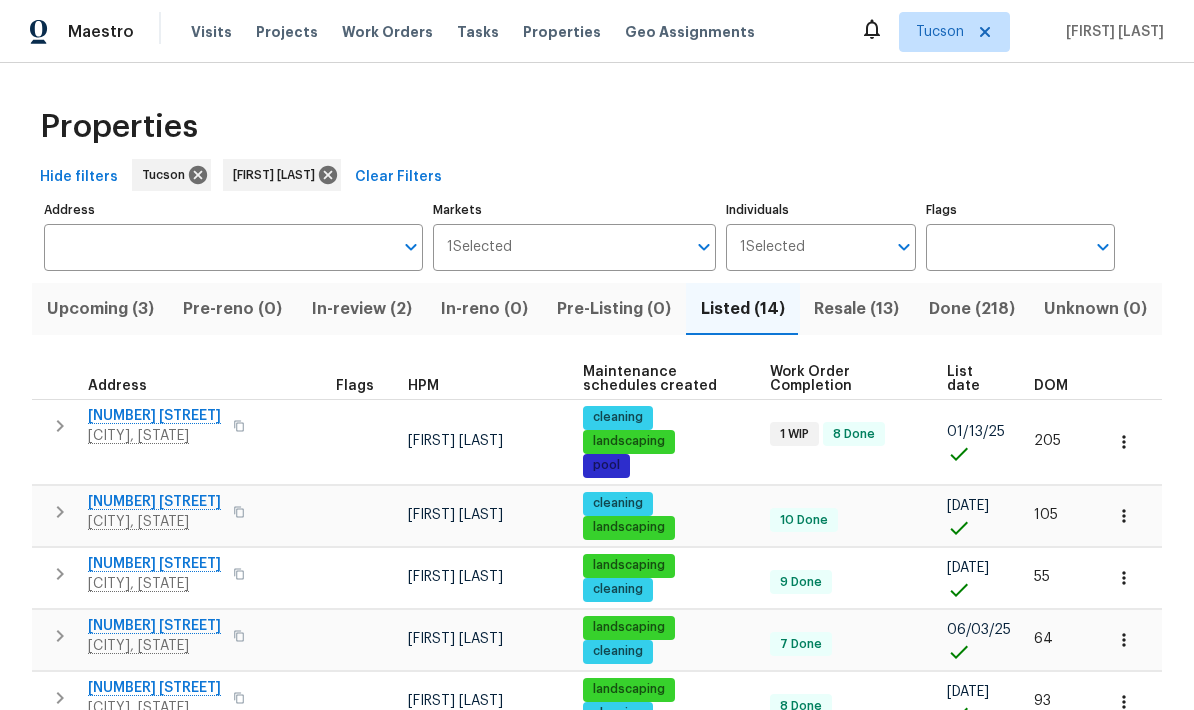 scroll, scrollTop: 0, scrollLeft: 0, axis: both 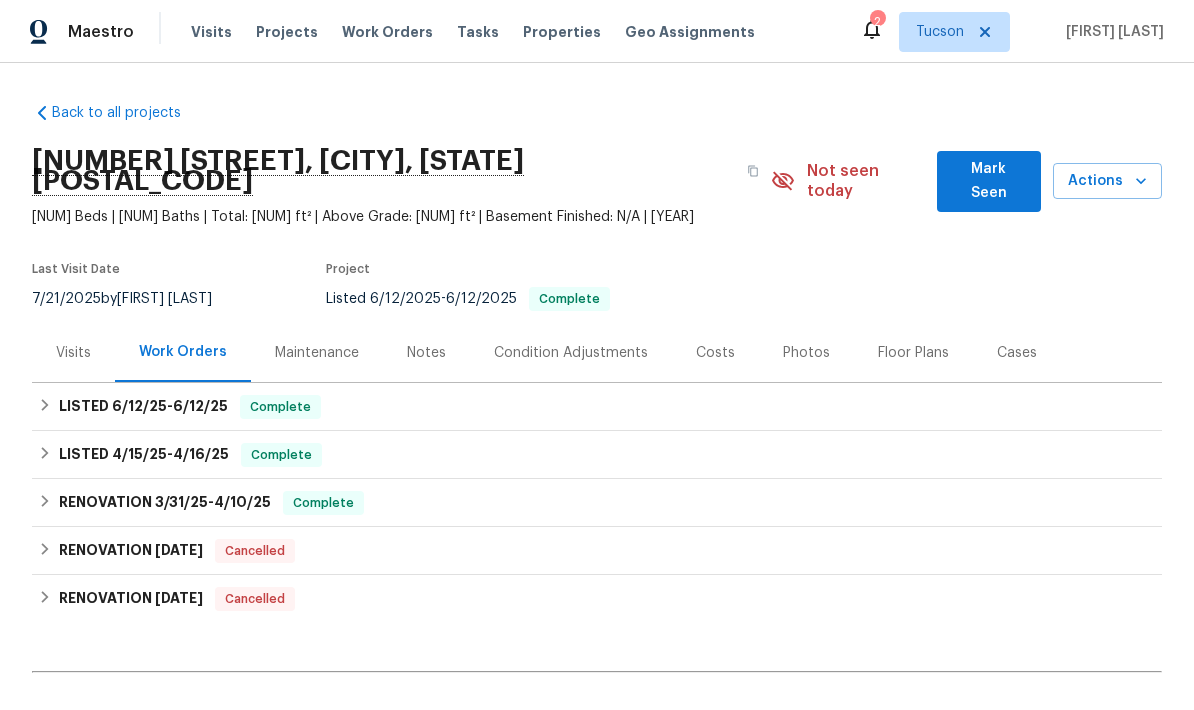 click on "Maintenance" at bounding box center [317, 353] 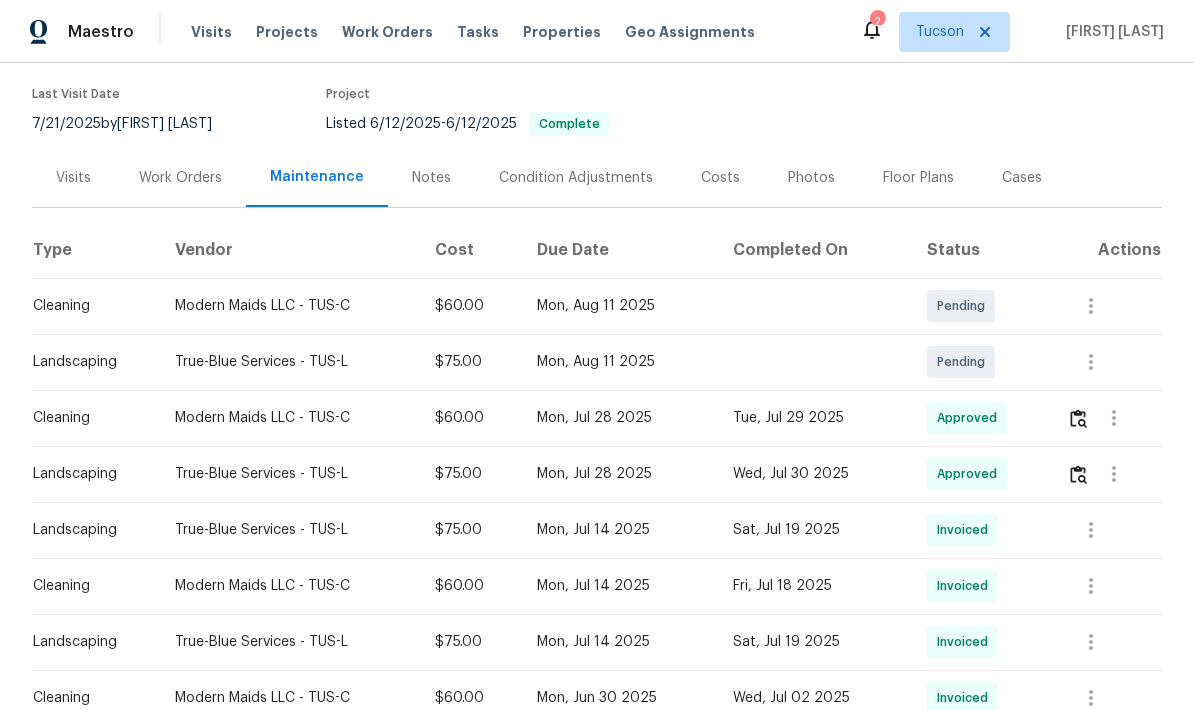 scroll, scrollTop: 181, scrollLeft: 0, axis: vertical 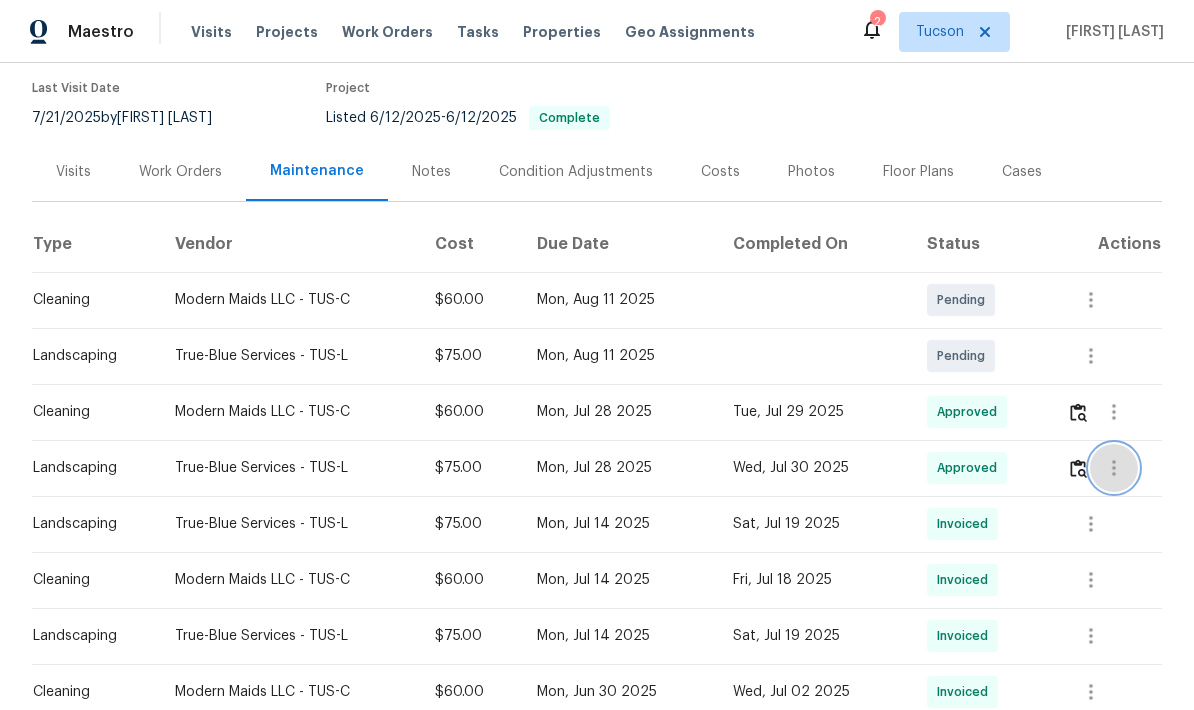 click 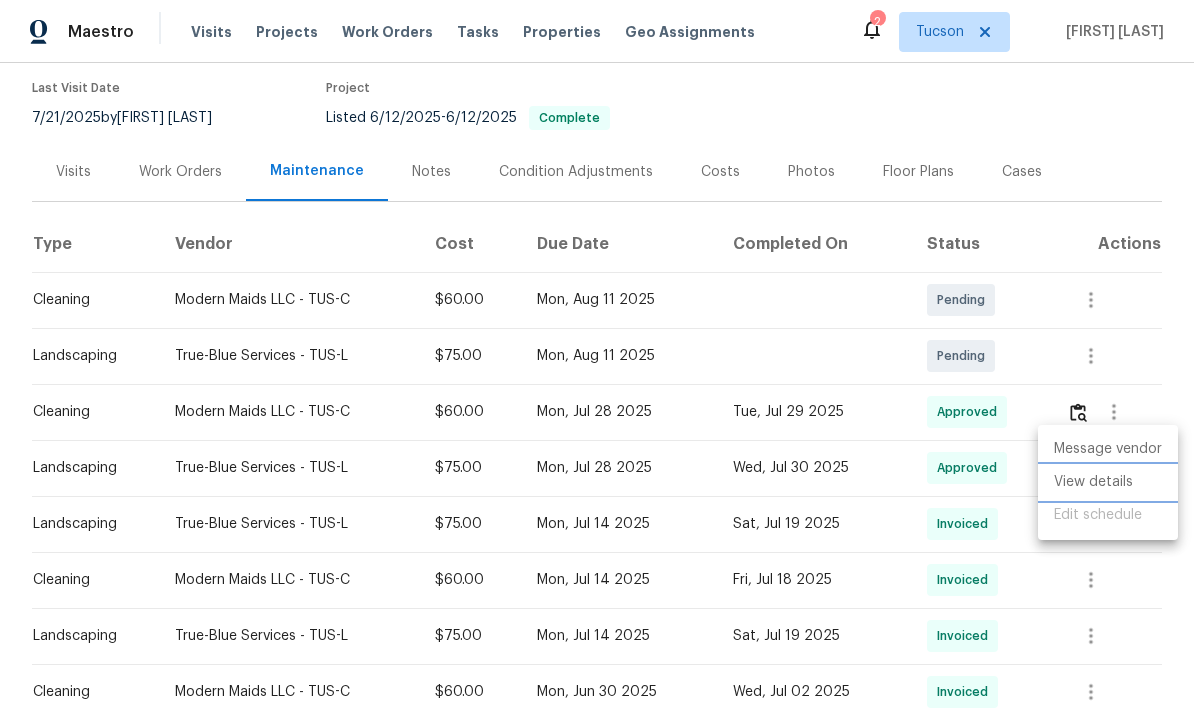 click on "View details" at bounding box center (1108, 482) 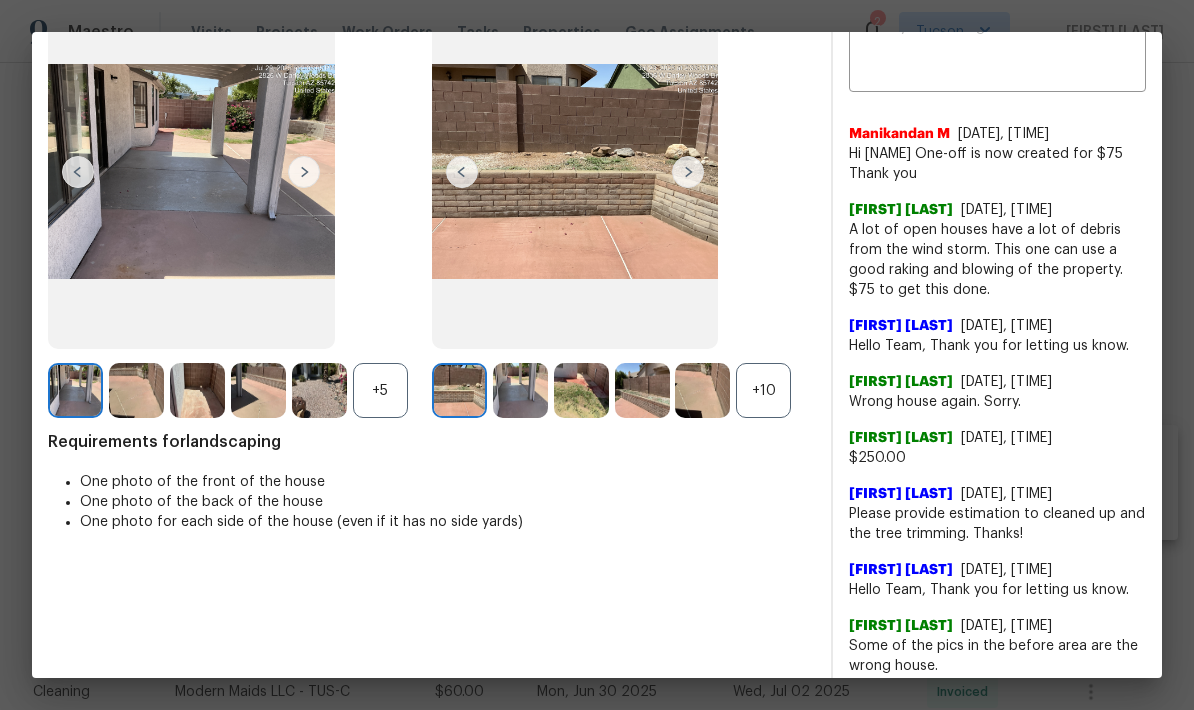 scroll, scrollTop: 156, scrollLeft: 0, axis: vertical 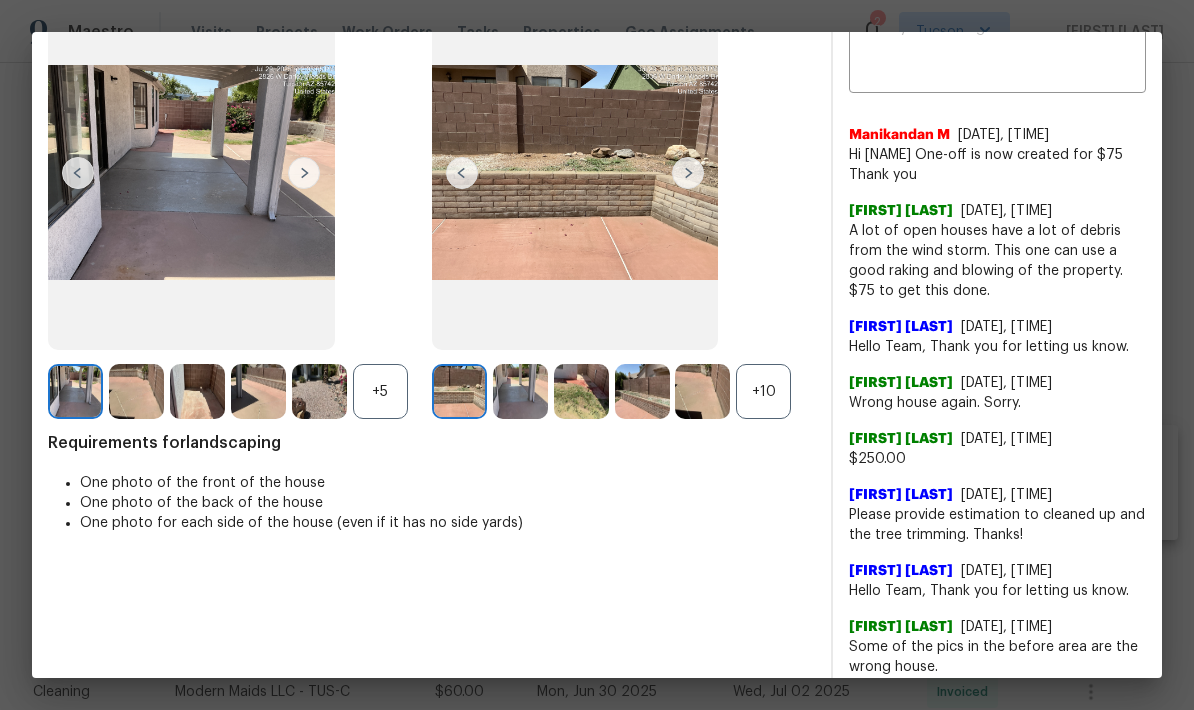 click at bounding box center [688, 173] 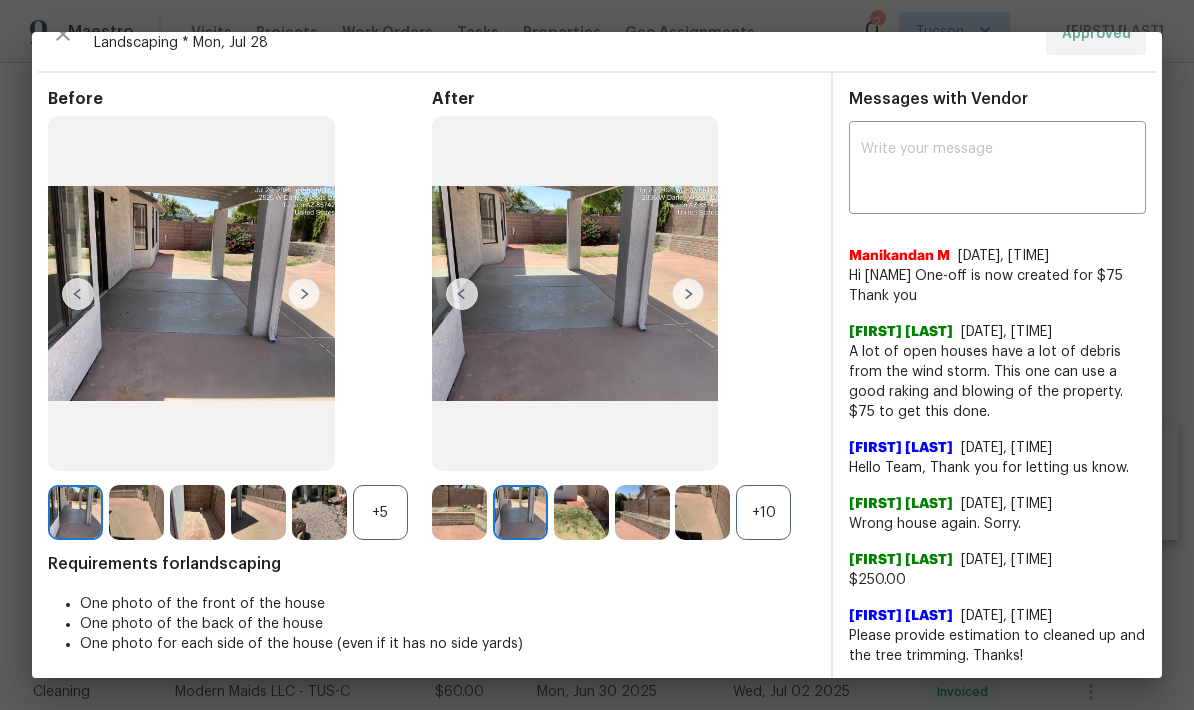 scroll, scrollTop: 33, scrollLeft: 0, axis: vertical 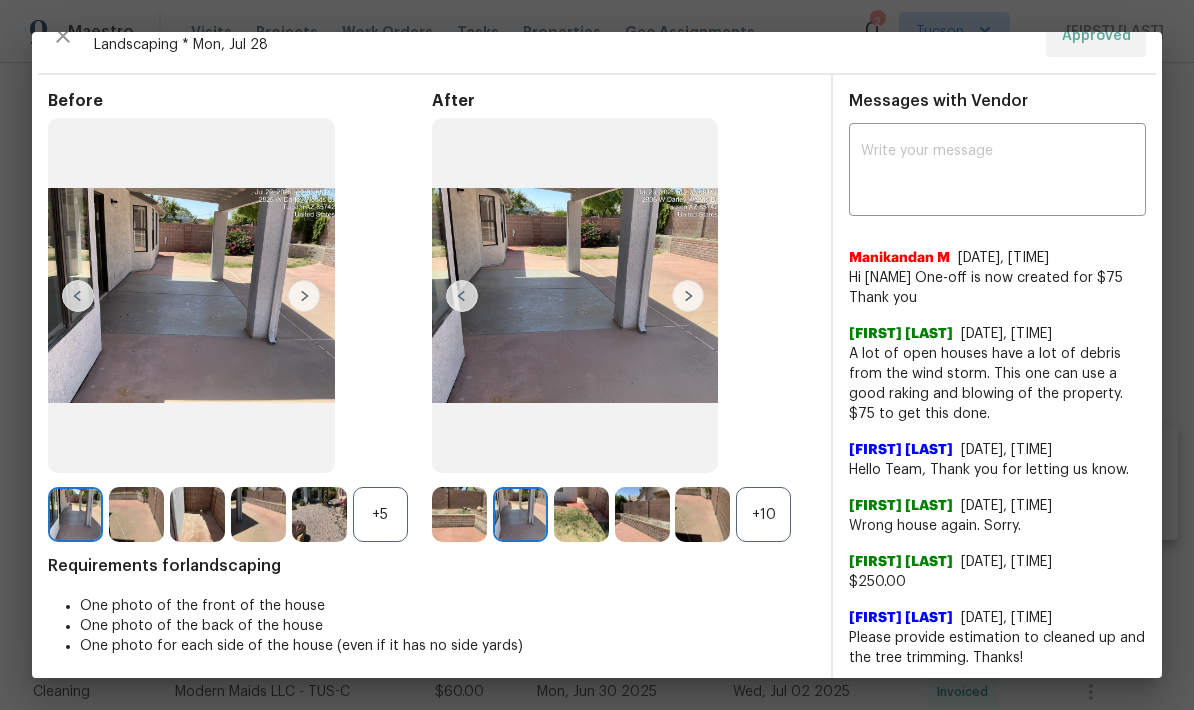 click at bounding box center (688, 296) 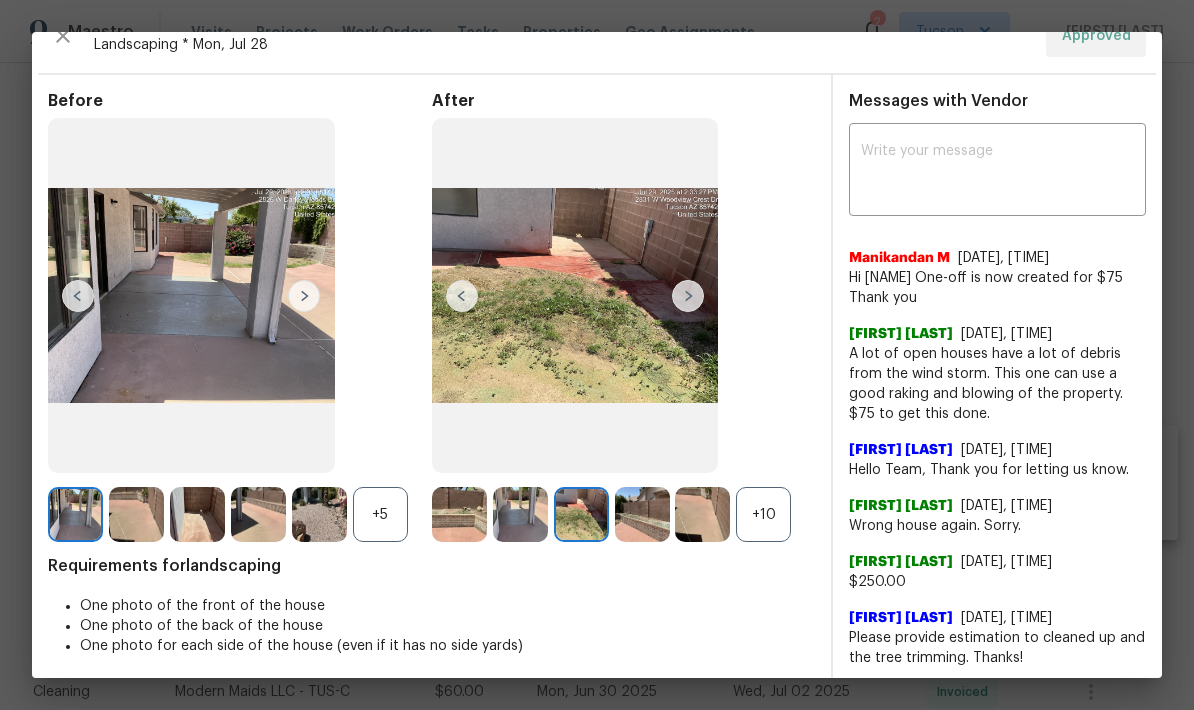click at bounding box center (688, 296) 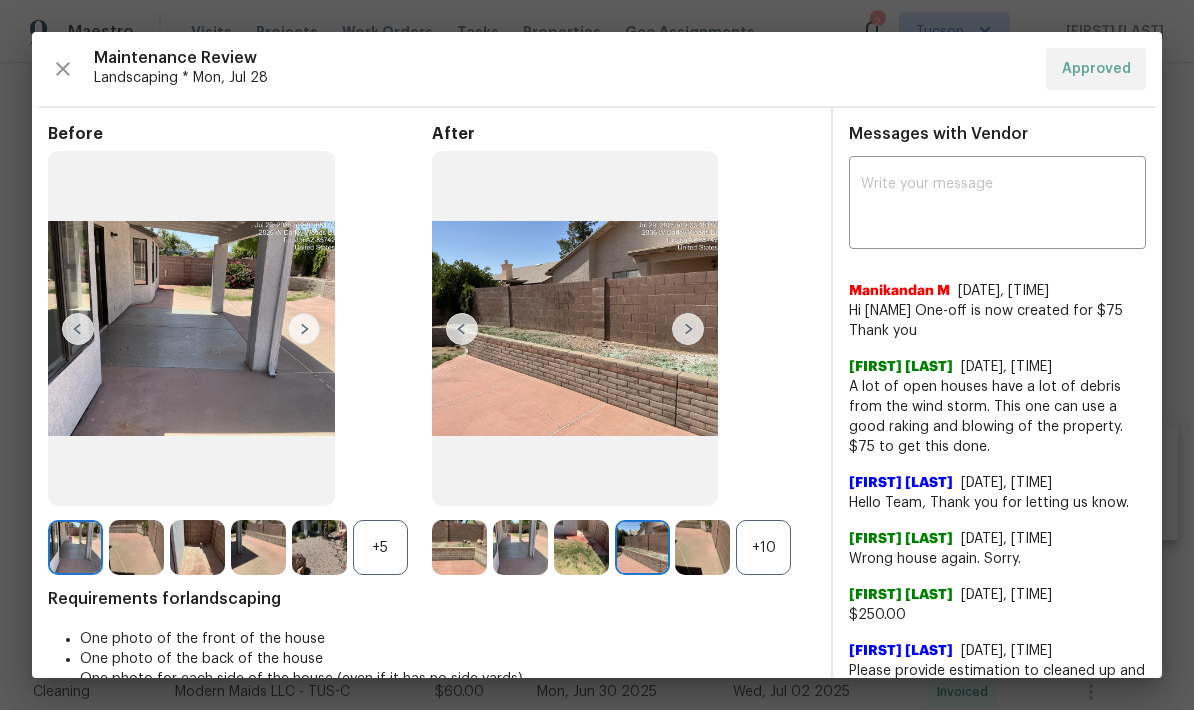 scroll, scrollTop: 0, scrollLeft: 0, axis: both 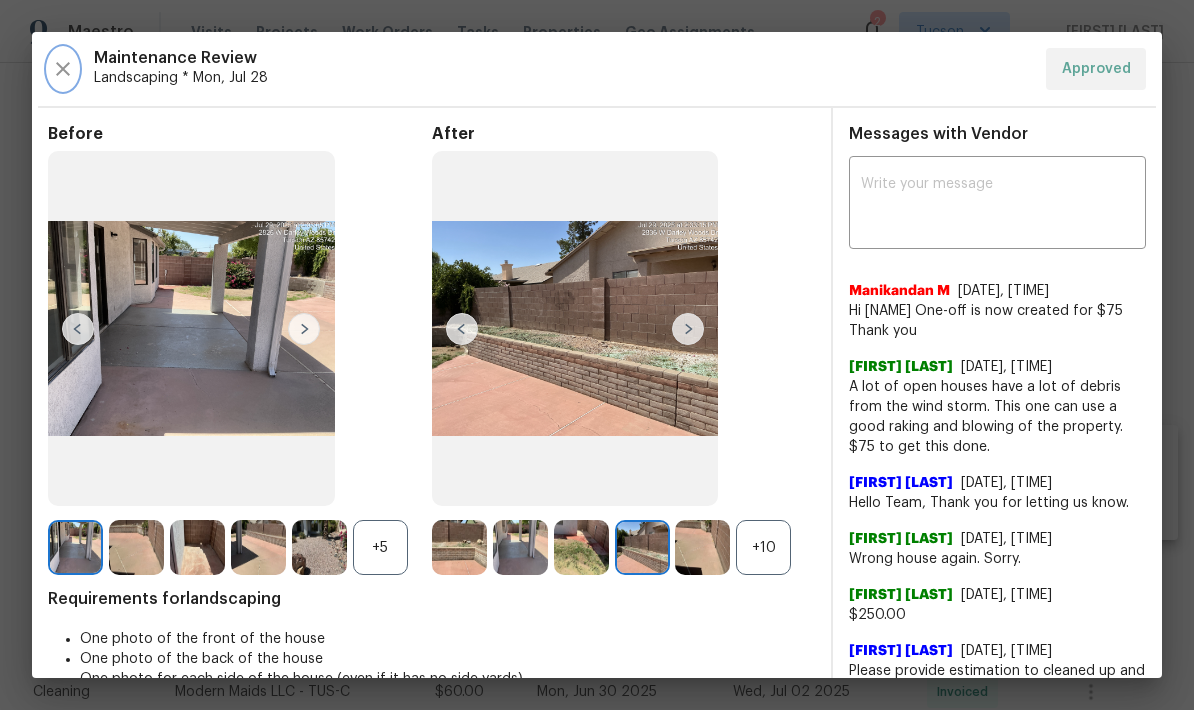 click 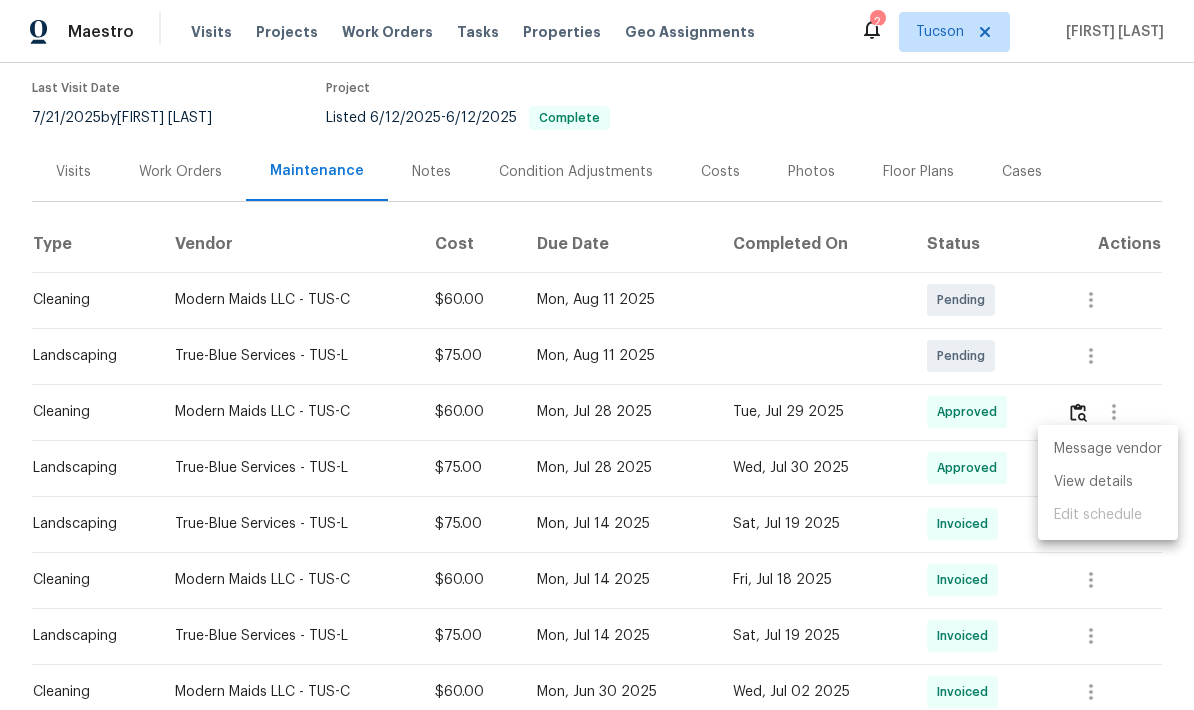 click at bounding box center [597, 355] 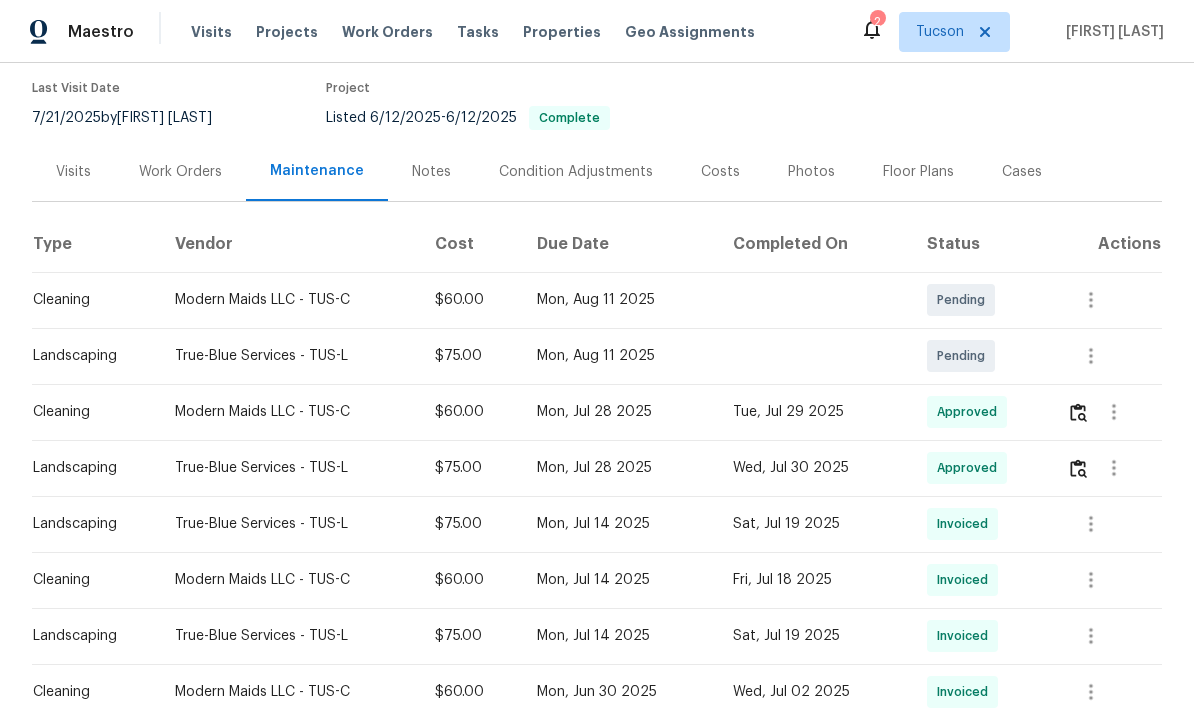 click on "Work Orders" at bounding box center (180, 172) 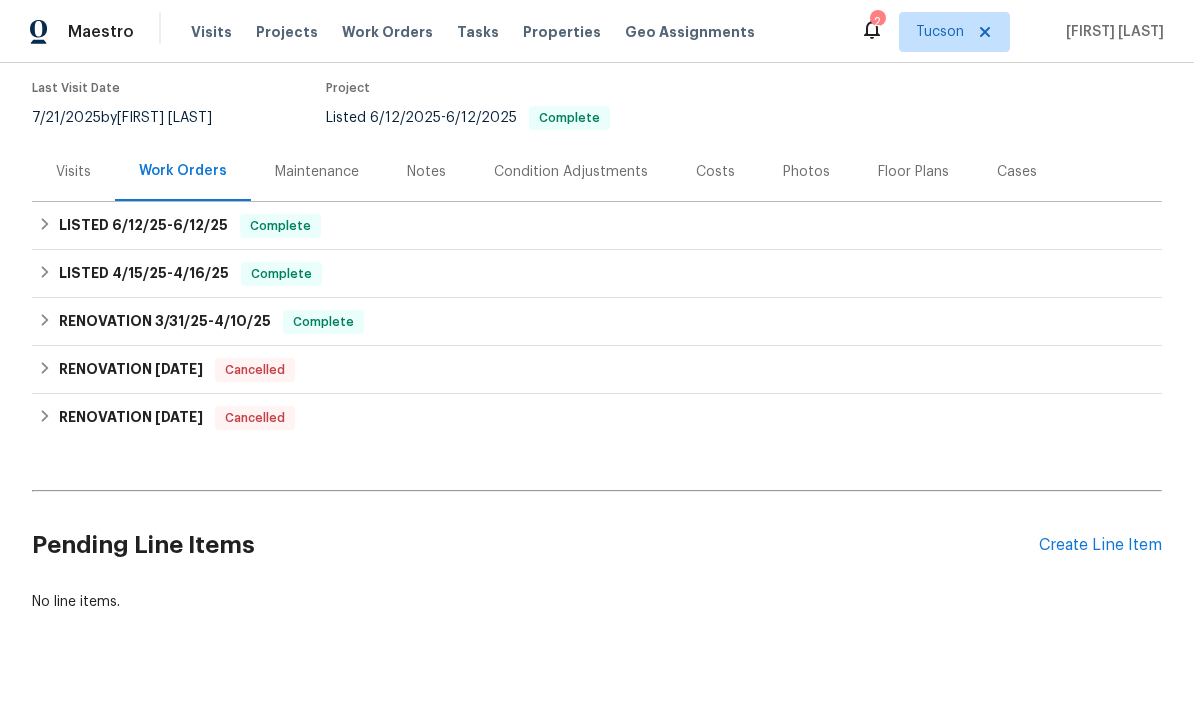 scroll, scrollTop: 118, scrollLeft: 0, axis: vertical 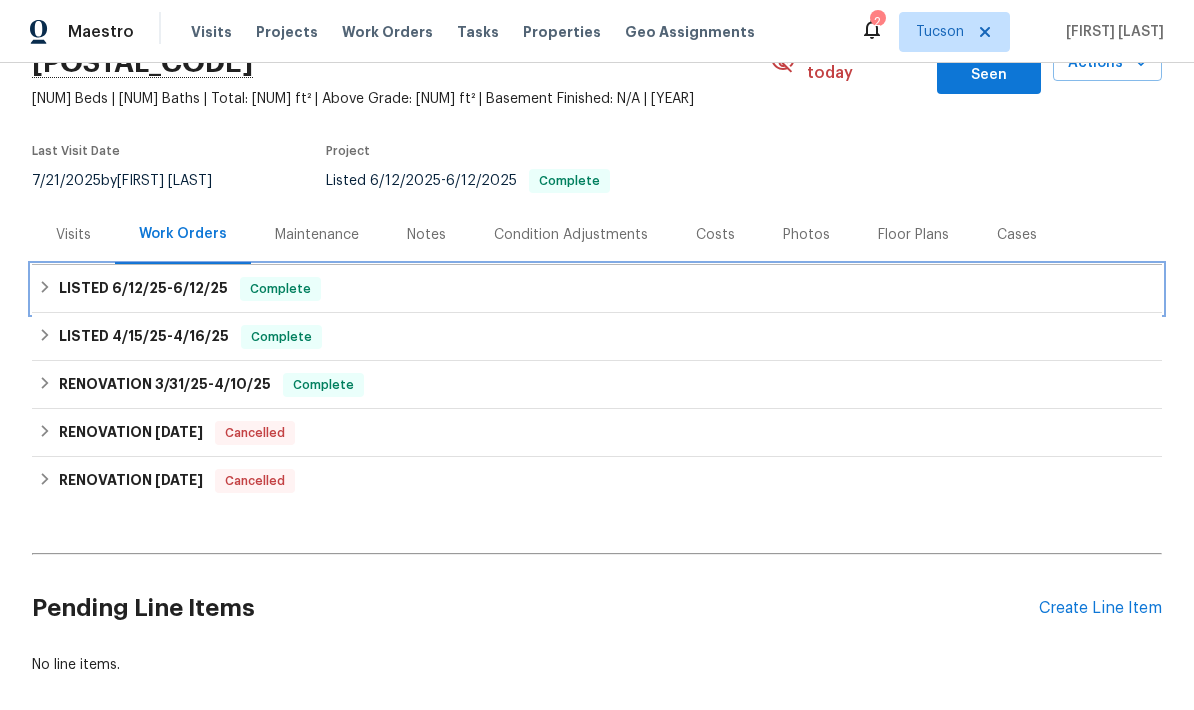 click on "LISTED   6/12/25  -  6/12/25 Complete" at bounding box center [597, 289] 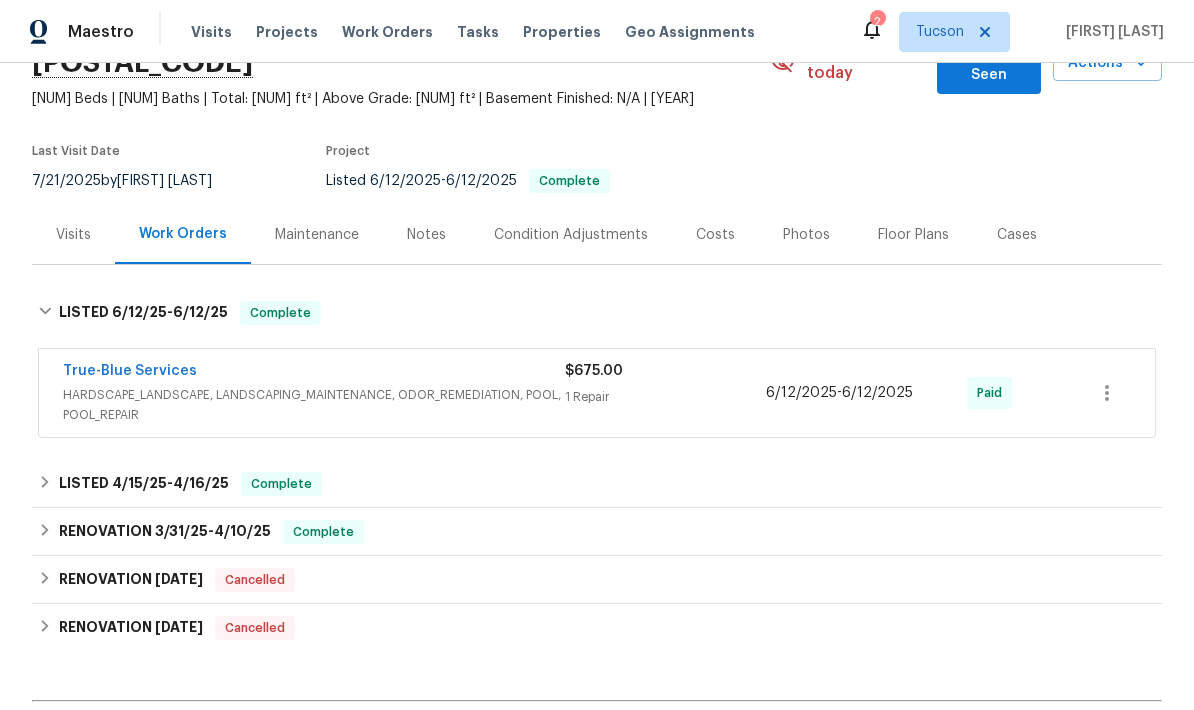 click on "HARDSCAPE_LANDSCAPE, LANDSCAPING_MAINTENANCE, ODOR_REMEDIATION, POOL, POOL_REPAIR" at bounding box center (314, 405) 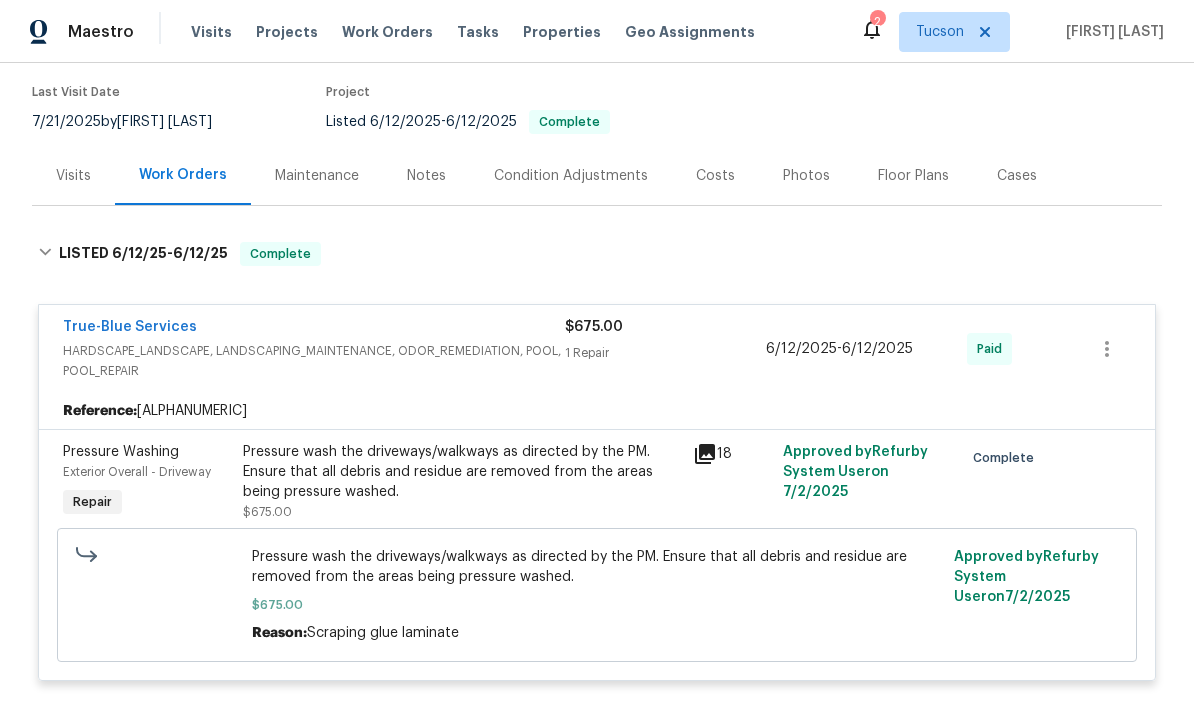 scroll, scrollTop: 185, scrollLeft: 0, axis: vertical 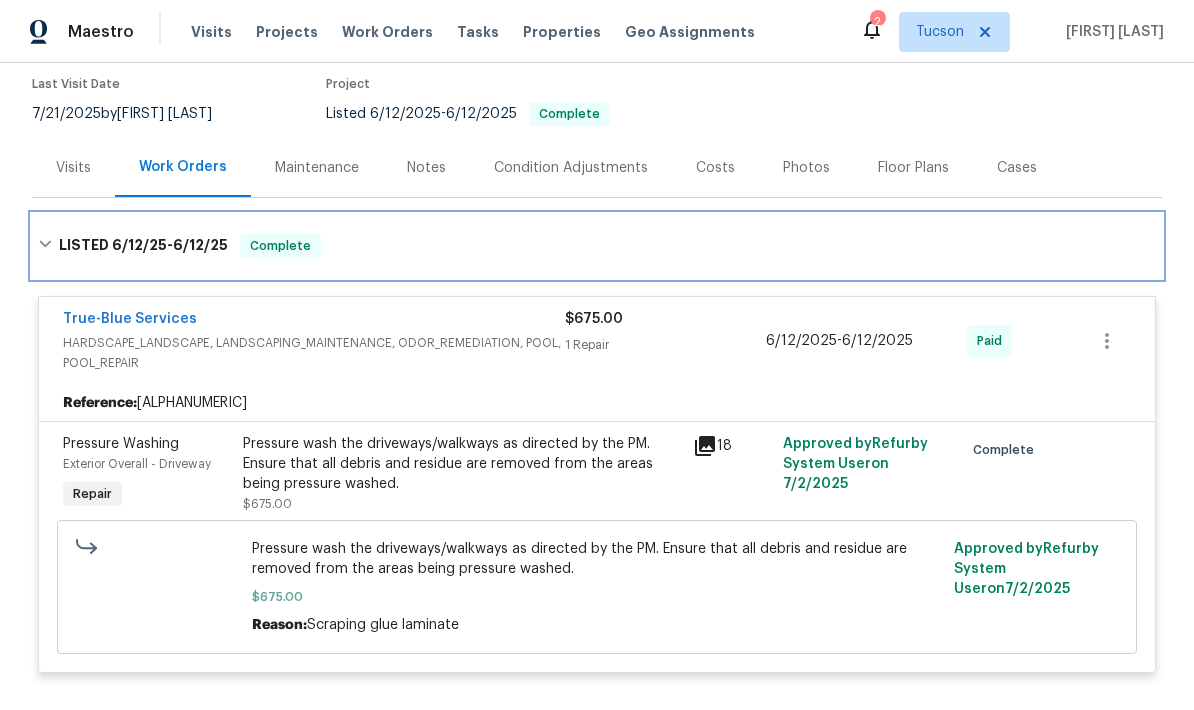 click 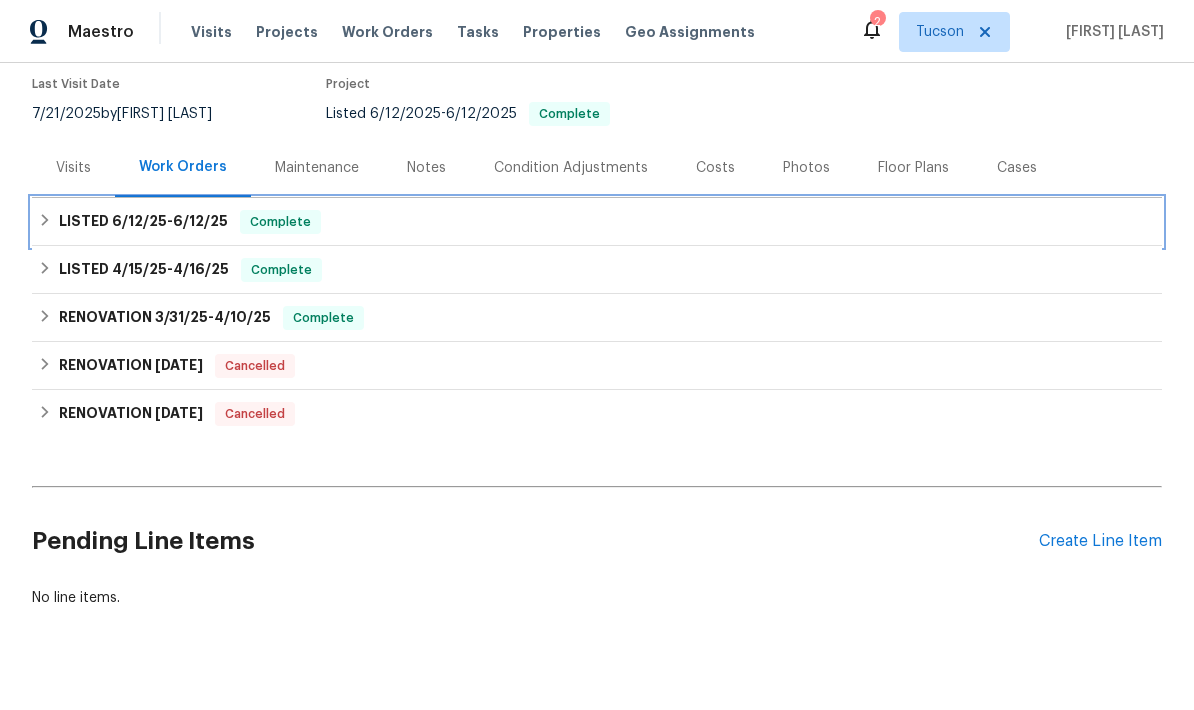 scroll, scrollTop: 118, scrollLeft: 0, axis: vertical 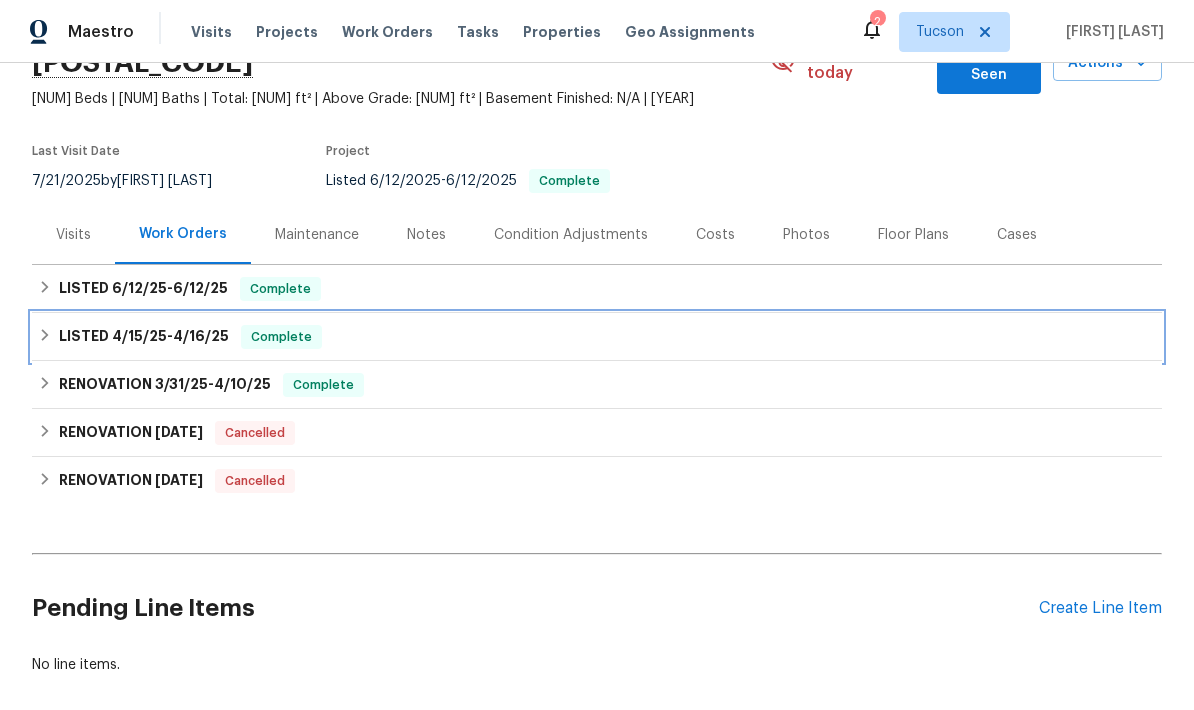 click 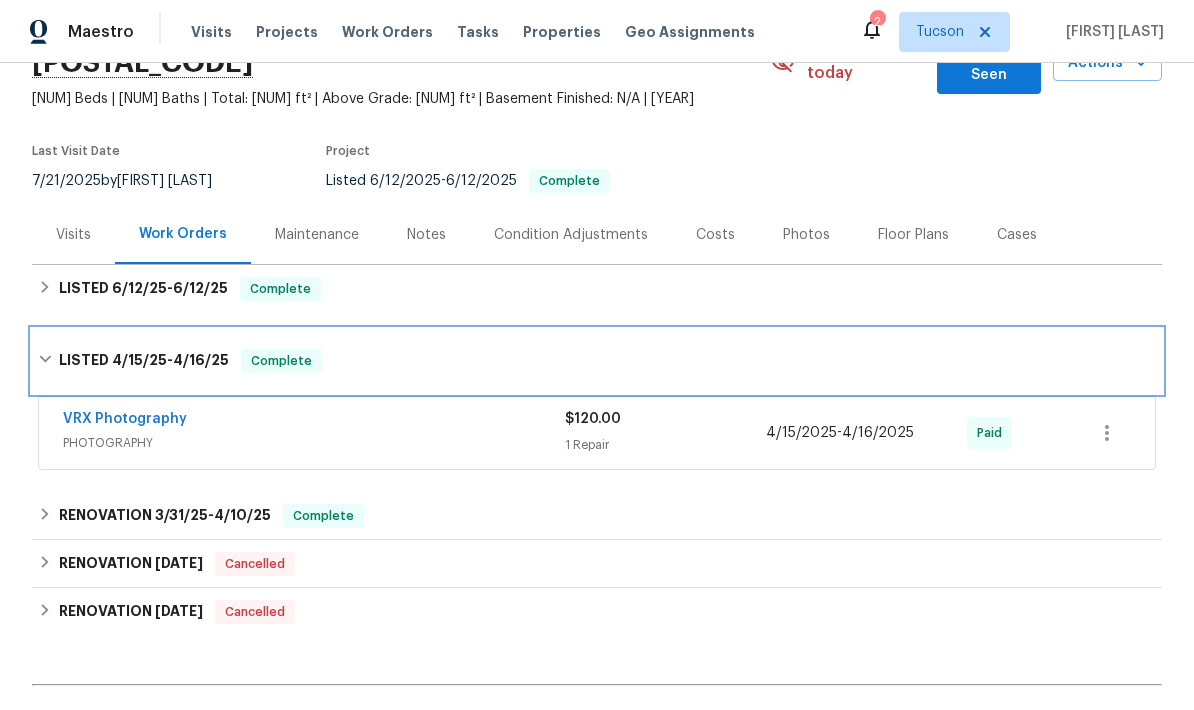 click 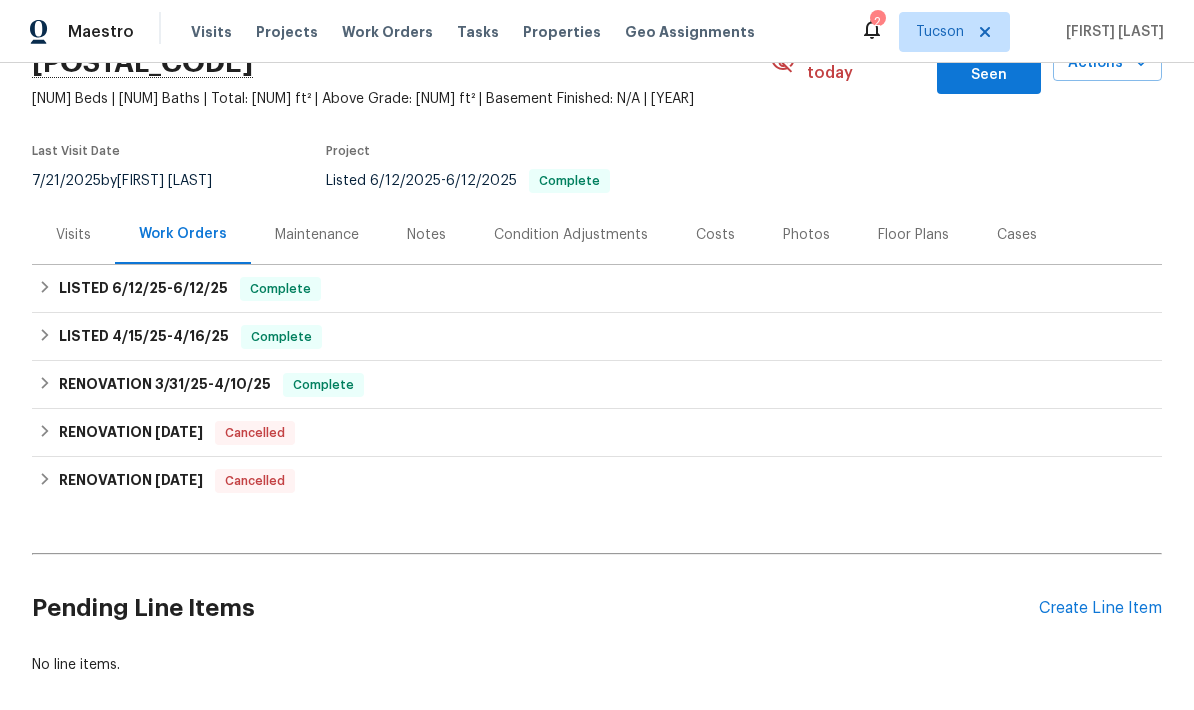 click on "Maintenance" at bounding box center [317, 235] 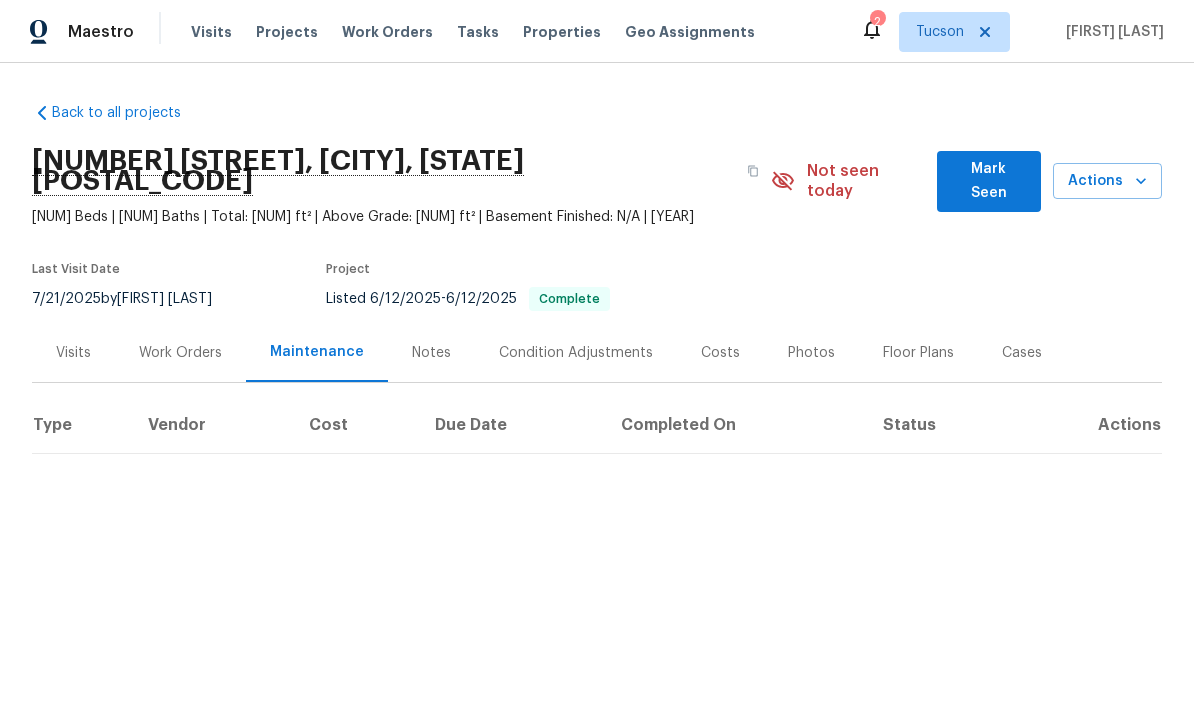 scroll, scrollTop: 0, scrollLeft: 0, axis: both 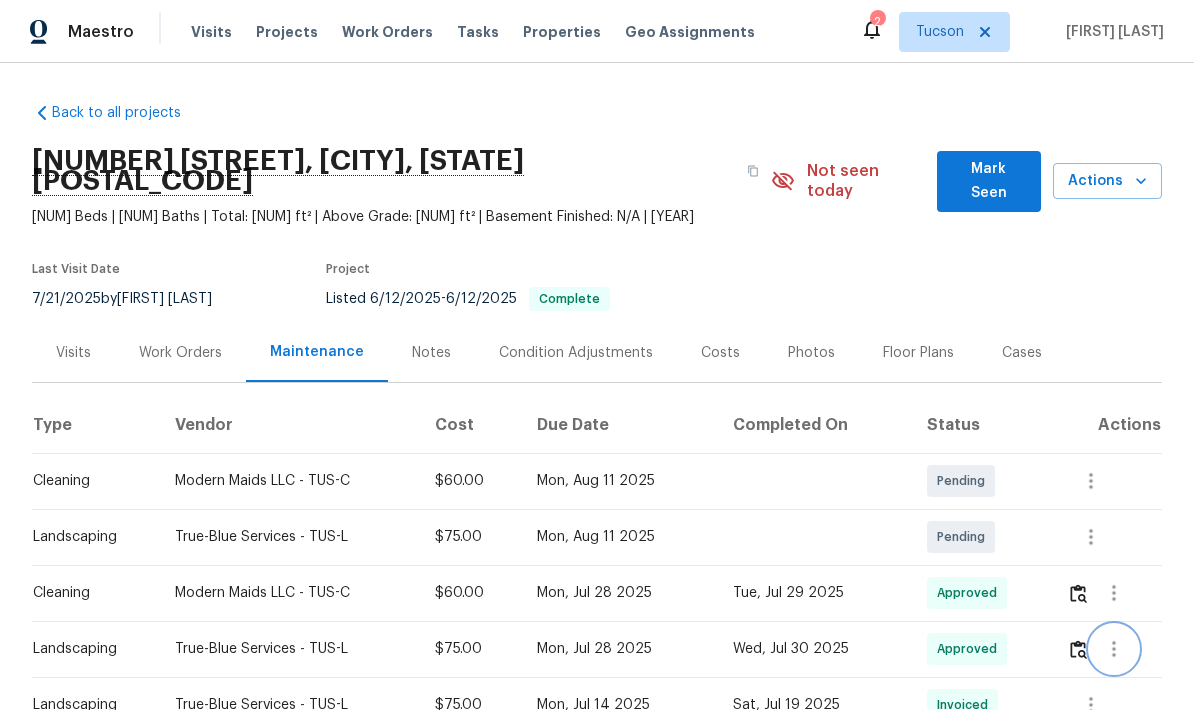 click 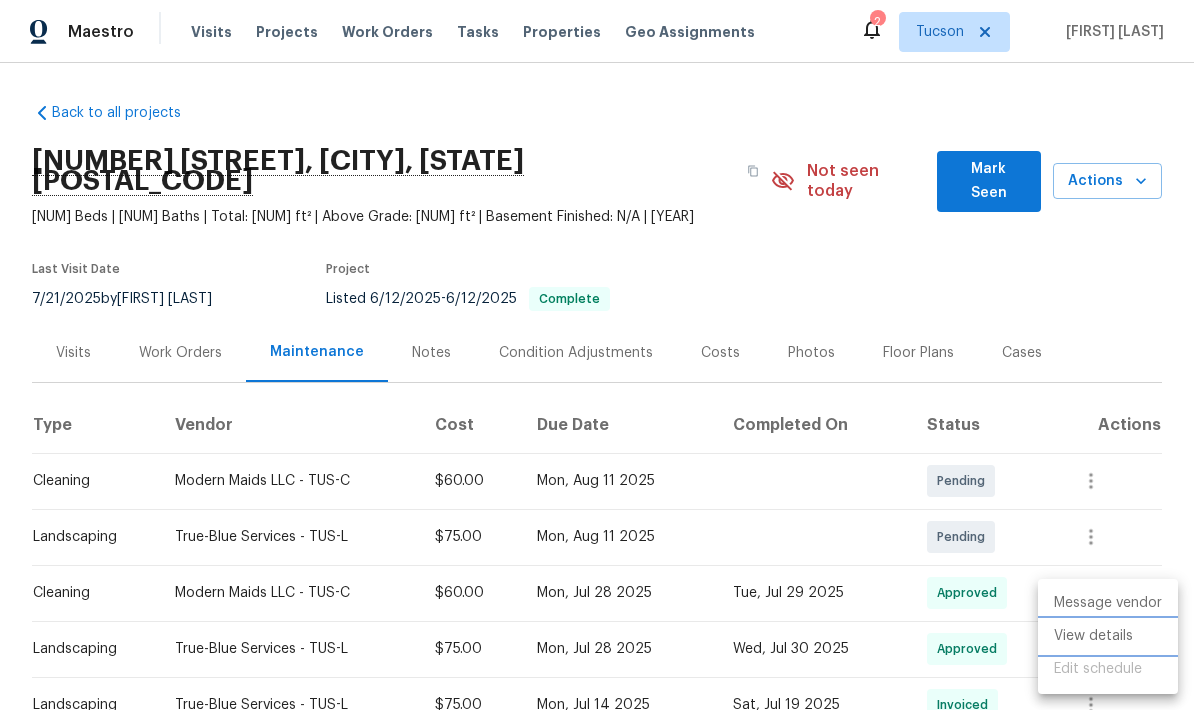 click on "View details" at bounding box center [1108, 636] 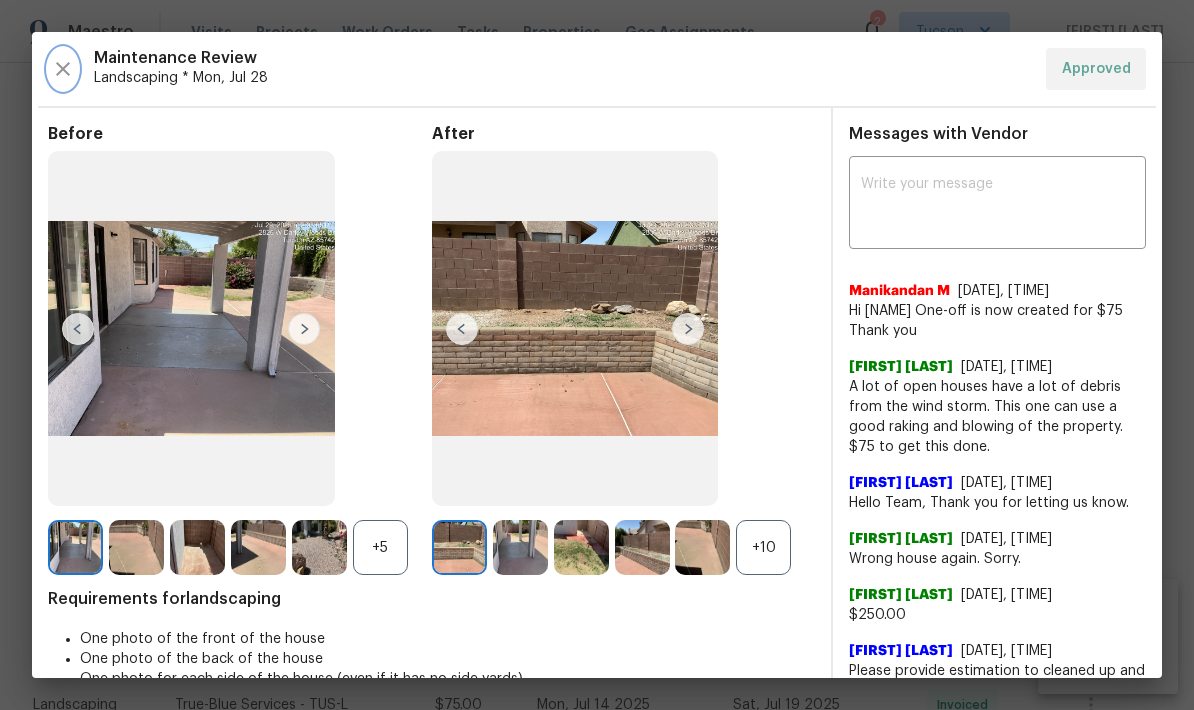 click at bounding box center [63, 69] 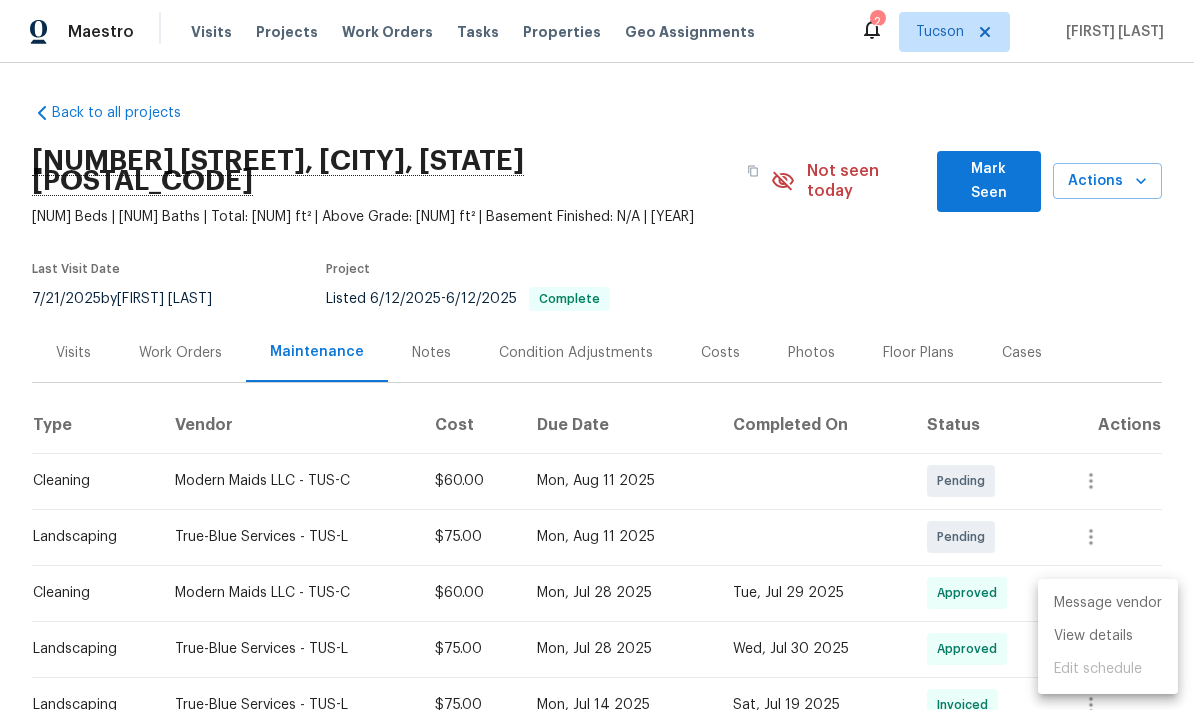 click at bounding box center (597, 355) 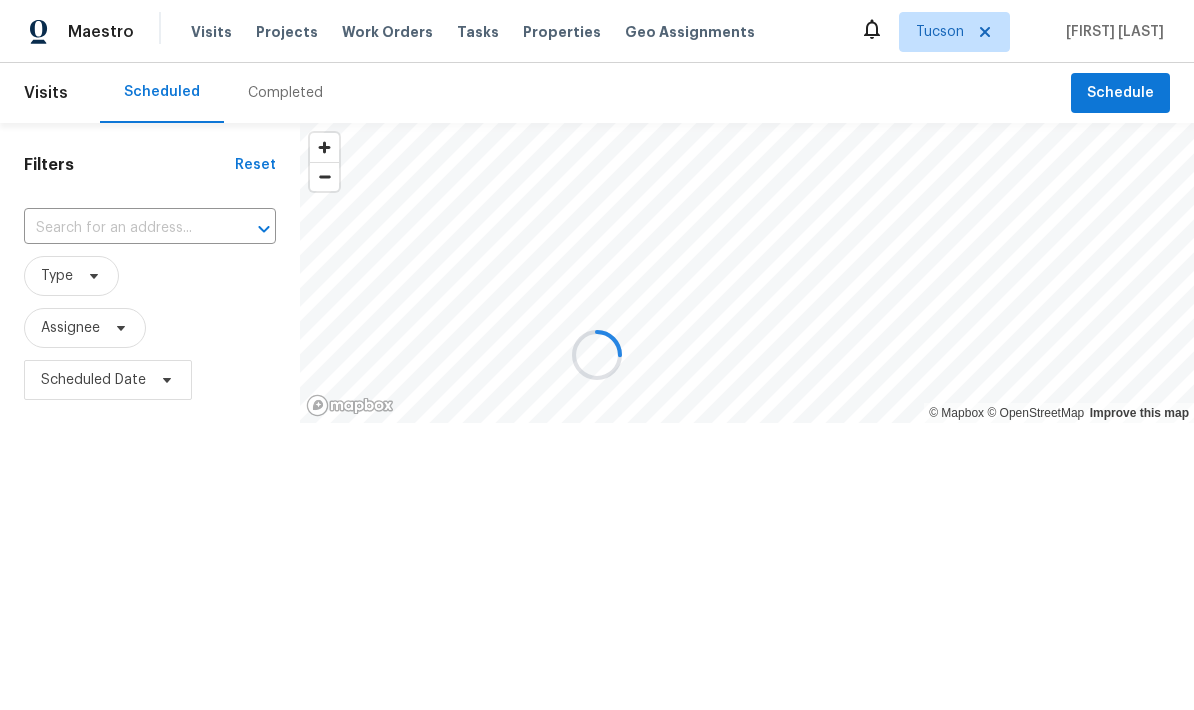 scroll, scrollTop: 0, scrollLeft: 0, axis: both 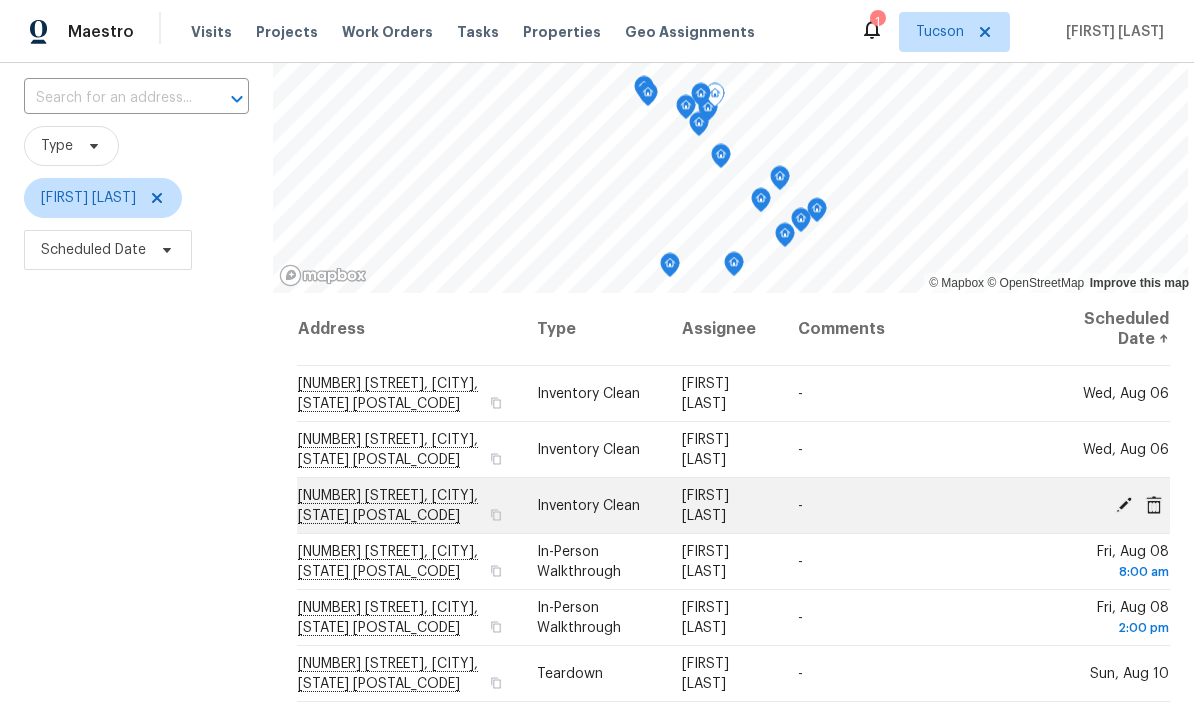 click on "[NUMBER] [STREET], [CITY], [STATE] [POSTAL_CODE]" at bounding box center [388, 506] 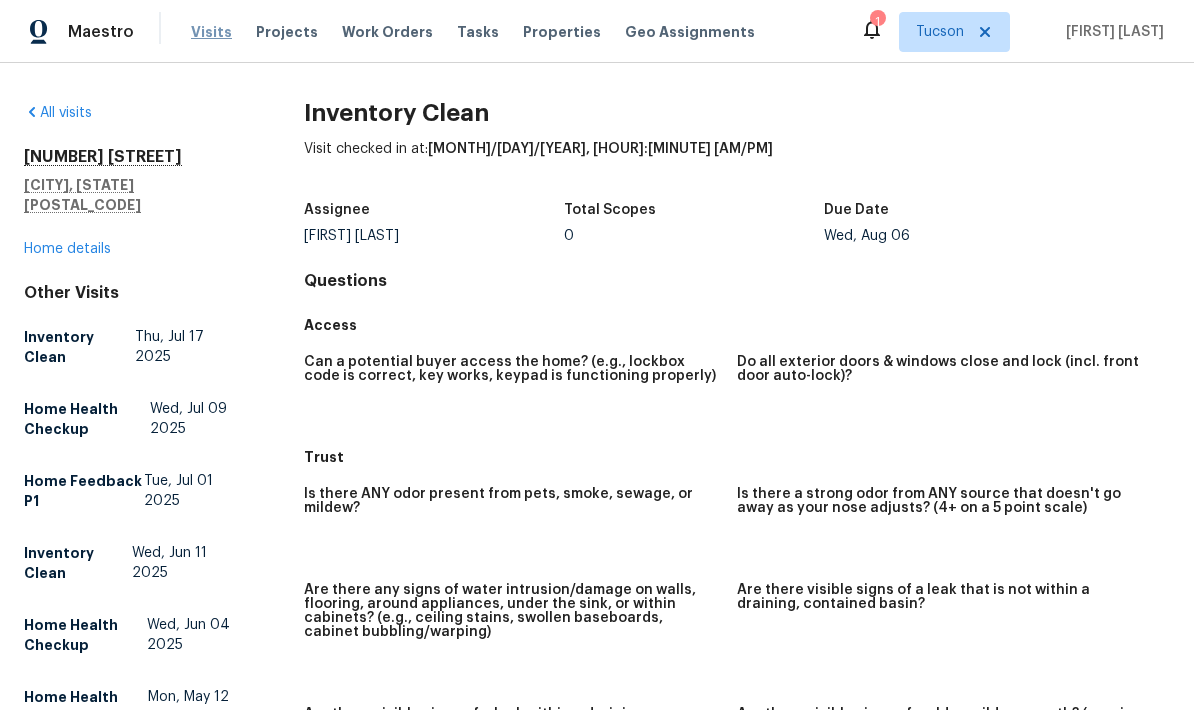 click on "Visits" at bounding box center (211, 32) 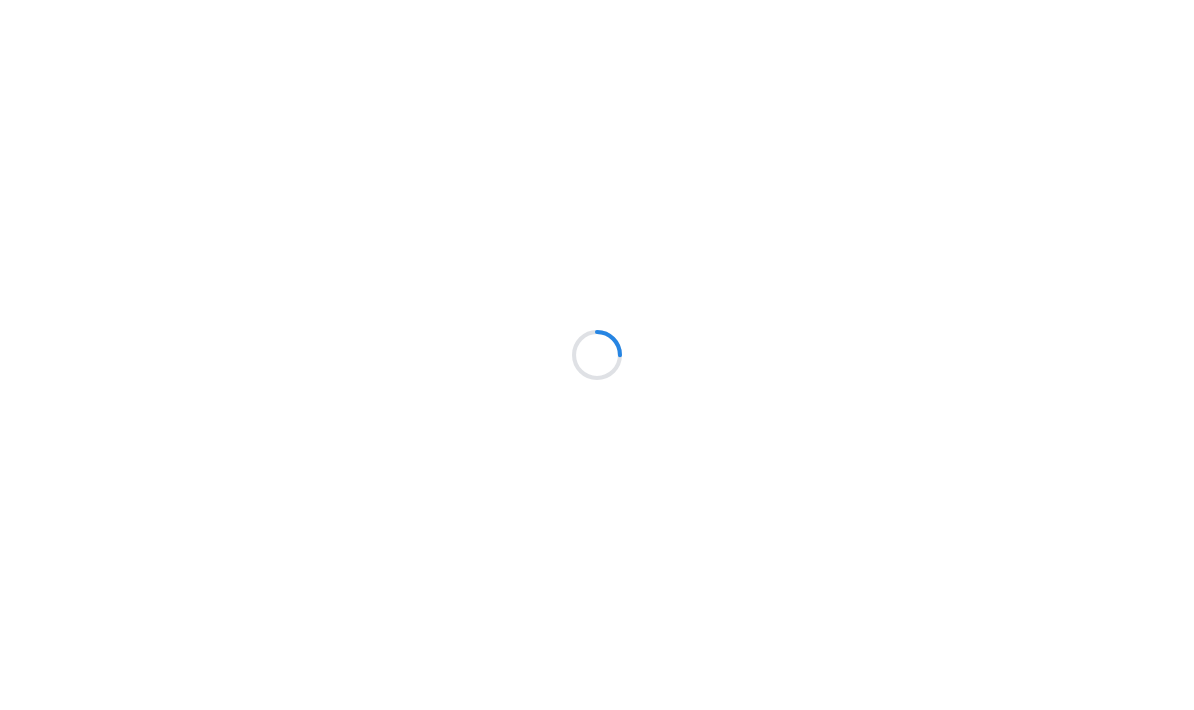 scroll, scrollTop: 0, scrollLeft: 0, axis: both 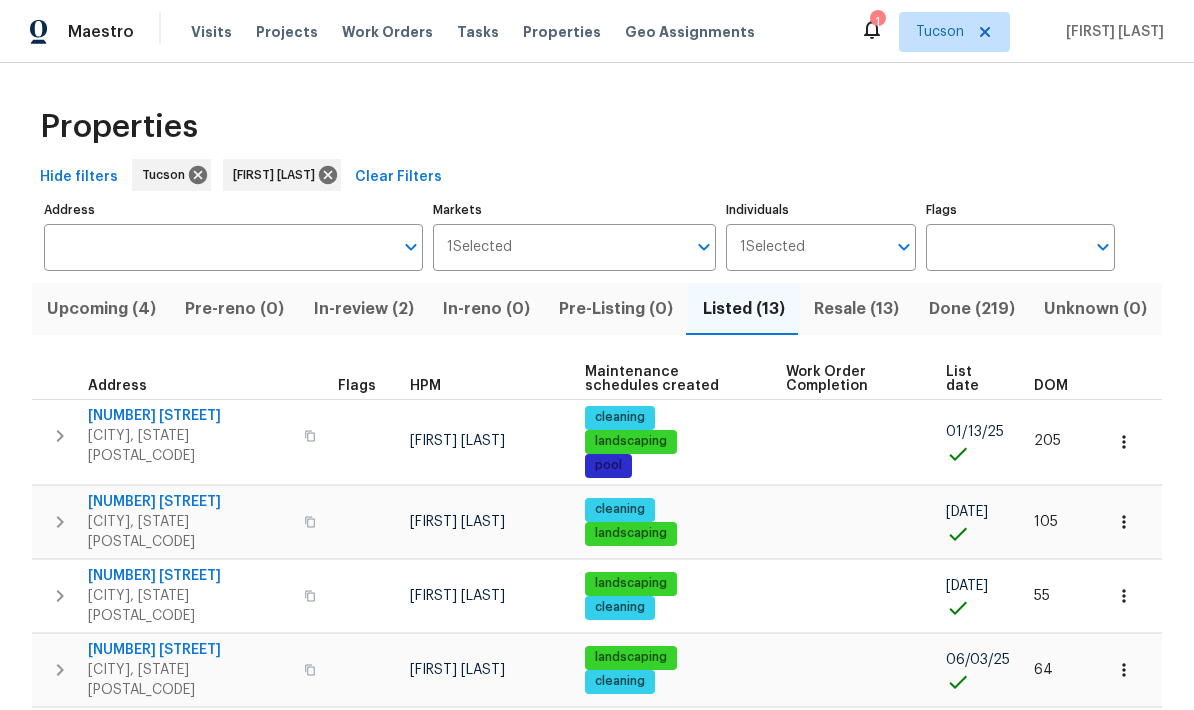 click on "Properties Hide filters [CITY] [FIRST] [LAST] Clear Filters Address Address Markets 1 Selected Markets Individuals 1 Selected Individuals Flags Flags Upcoming (4) Pre-reno (0) In-review (2) In-reno (0) Pre-Listing (0) Listed (13) Resale (13) Done (219) Unknown (0) Address Flags HPM Maintenance schedules created Work Order Completion List date DOM [NUMBER] [STREET] [CITY], [STATE] [POSTAL_CODE] [FIRST] [LAST] cleaning landscaping pool [DATE] 205 [NUMBER] [STREET] [CITY], [STATE] [POSTAL_CODE] [FIRST] [LAST] cleaning landscaping [DATE] 105 [NUMBER] [STREET] [CITY], [STATE] [POSTAL_CODE] [FIRST] [LAST] landscaping cleaning [DATE] 55 [NUMBER] [STREET] [CITY], [STATE] [POSTAL_CODE] [FIRST] [LAST] landscaping cleaning [DATE] 64 [NUMBER] [STREET] [CITY], [STATE] [POSTAL_CODE] [FIRST] [LAST] landscaping cleaning [DATE] 93 [NUMBER] [STREET] [CITY], [STATE] [POSTAL_CODE] [FIRST] [LAST] cleaning landscaping [DATE] 268 [NUMBER] [STREET] [CITY], [STATE] [POSTAL_CODE] [FIRST] [LAST] cleaning landscaping [DATE] 189 [NUMBER] [STREET] [CITY], [STATE] [POSTAL_CODE] [FIRST] [LAST] landscaping 15 145" at bounding box center (597, 758) 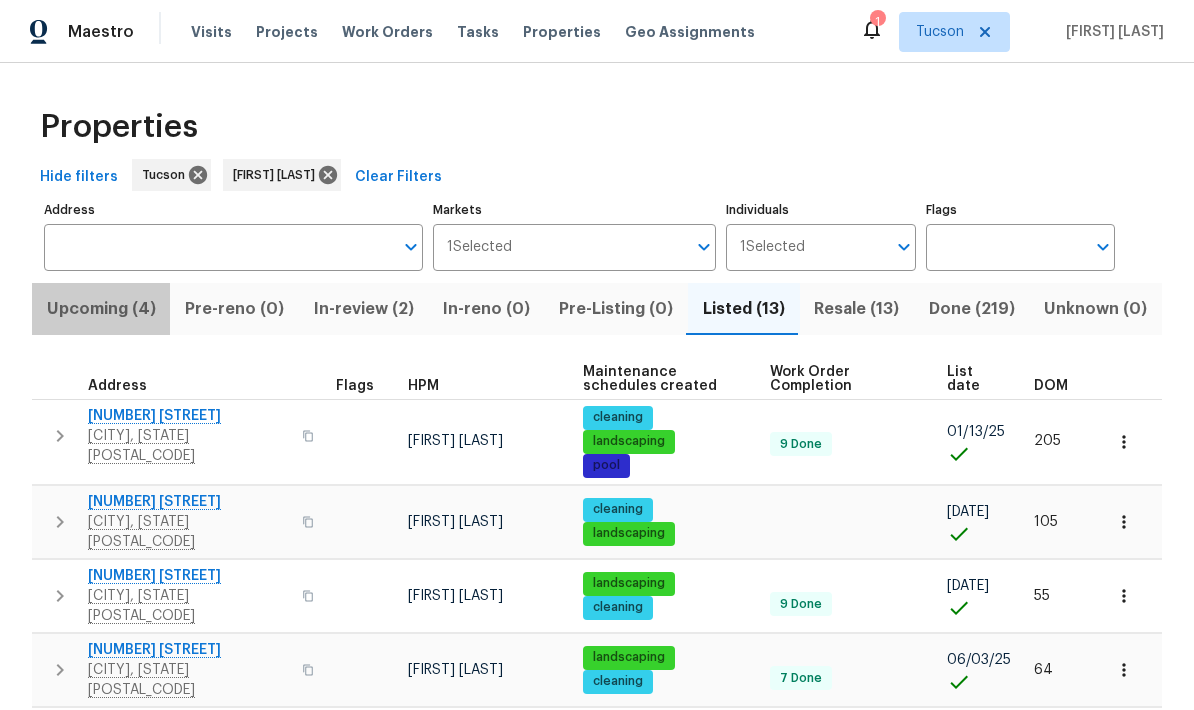 click on "Upcoming (4)" at bounding box center (101, 309) 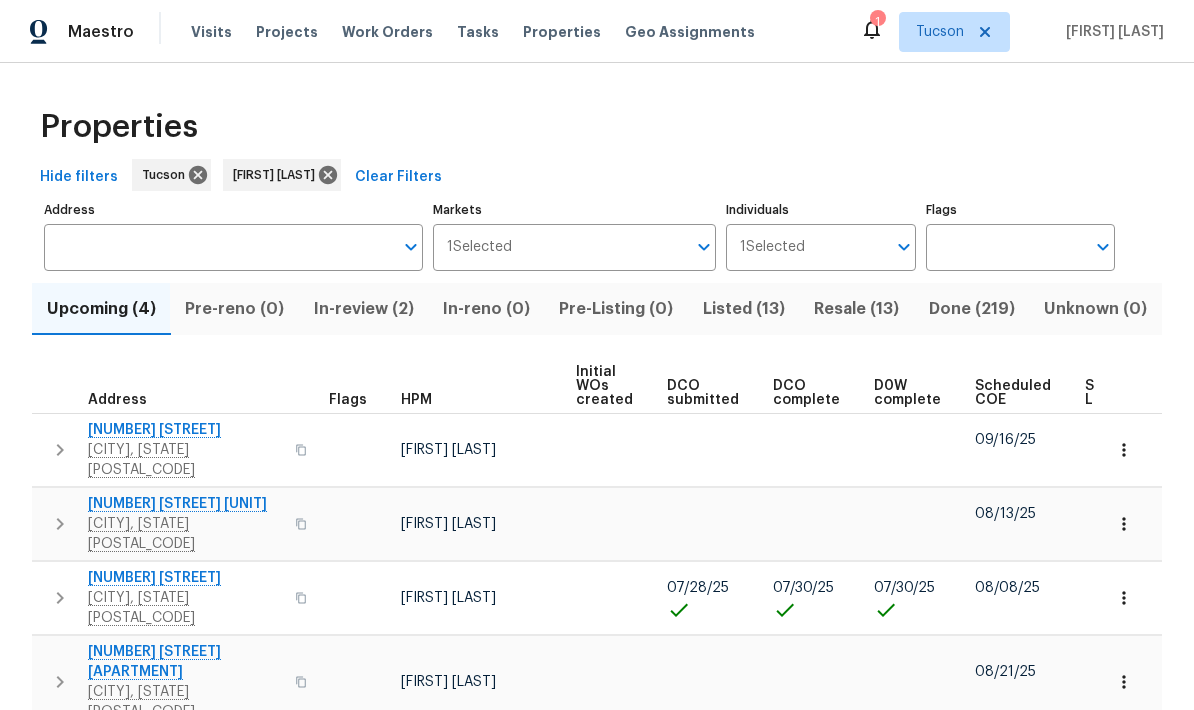 scroll, scrollTop: 0, scrollLeft: 0, axis: both 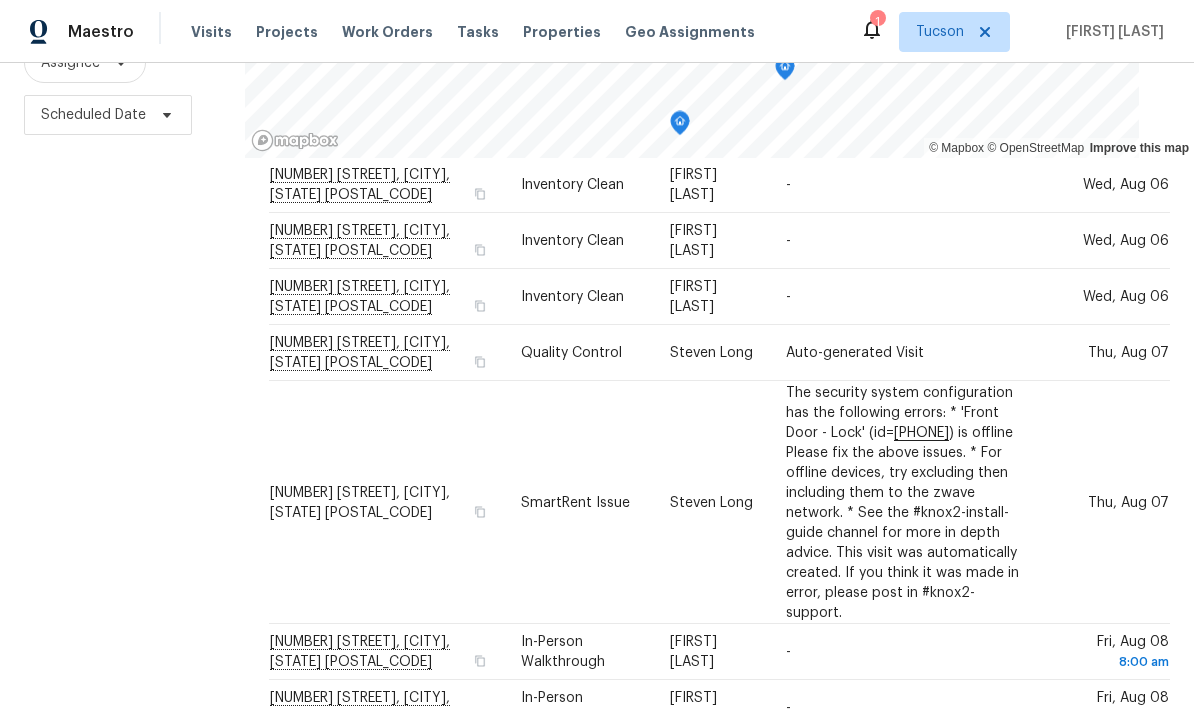 click on "Filters Reset ​ Type Assignee Scheduled Date" at bounding box center [122, 292] 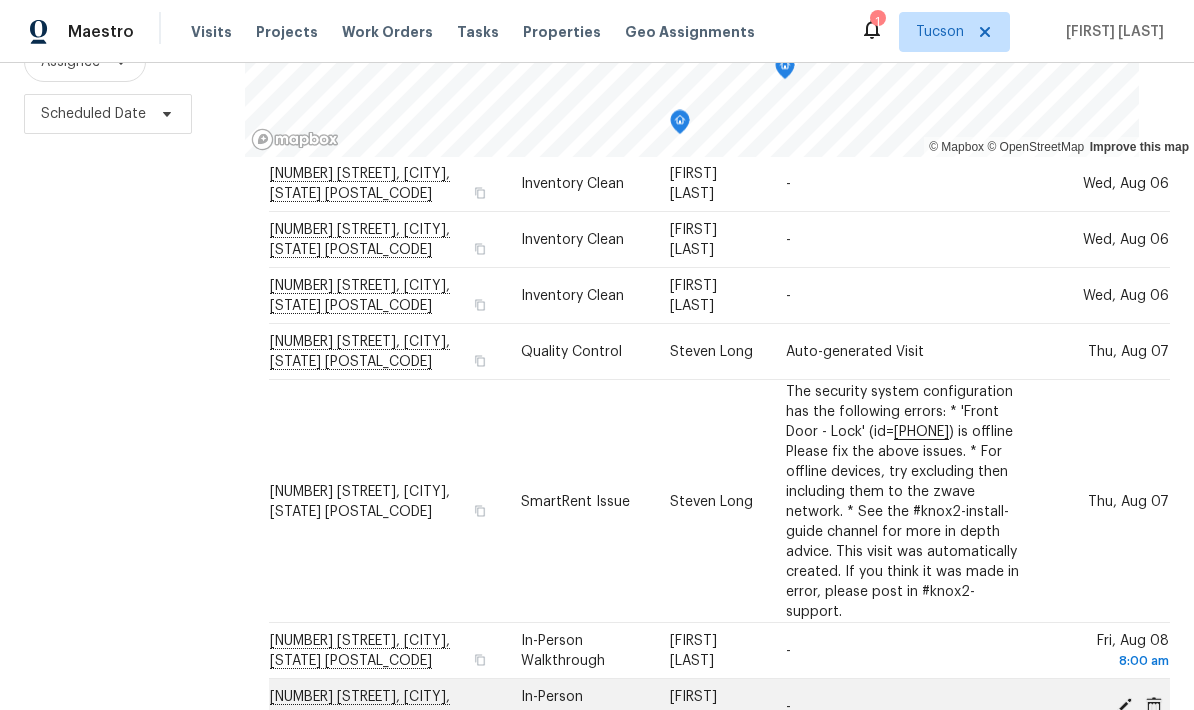 scroll, scrollTop: 265, scrollLeft: 0, axis: vertical 